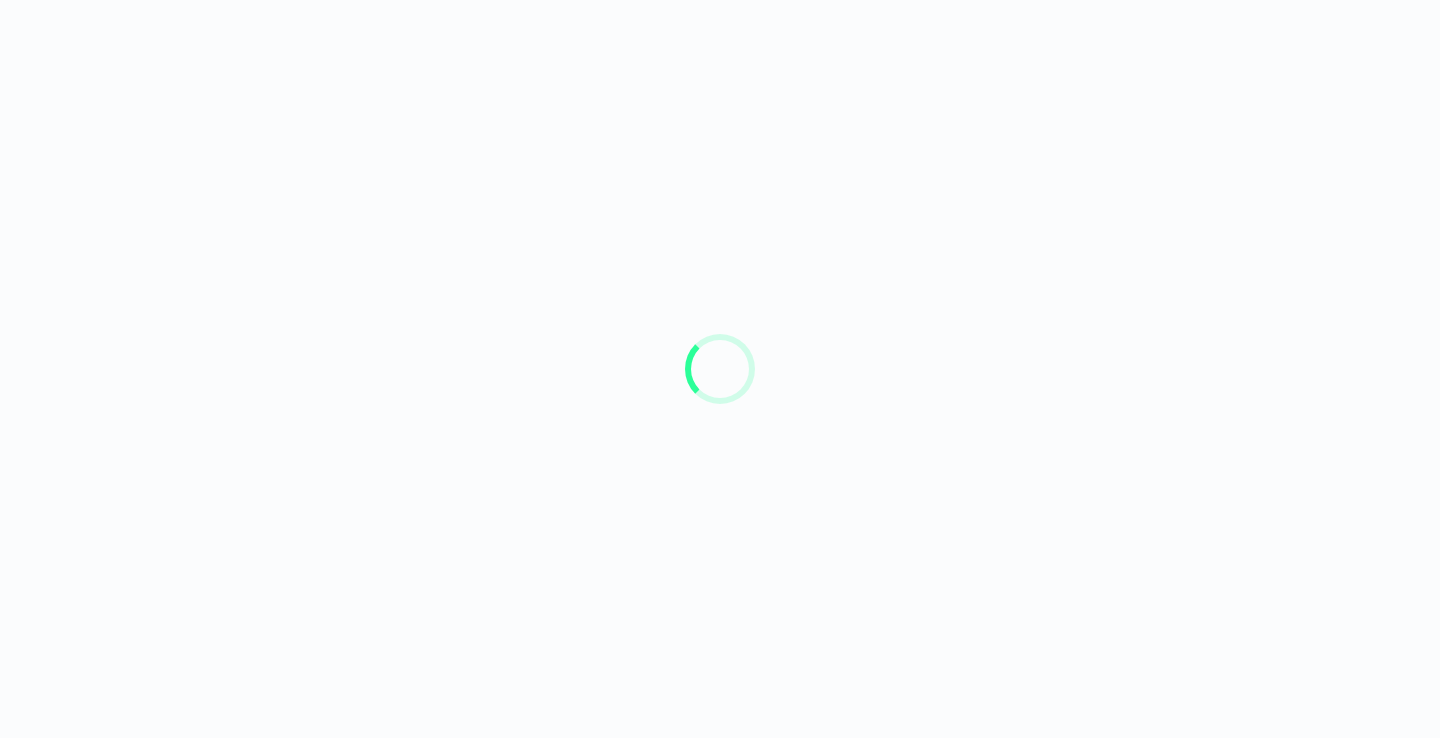 scroll, scrollTop: 0, scrollLeft: 0, axis: both 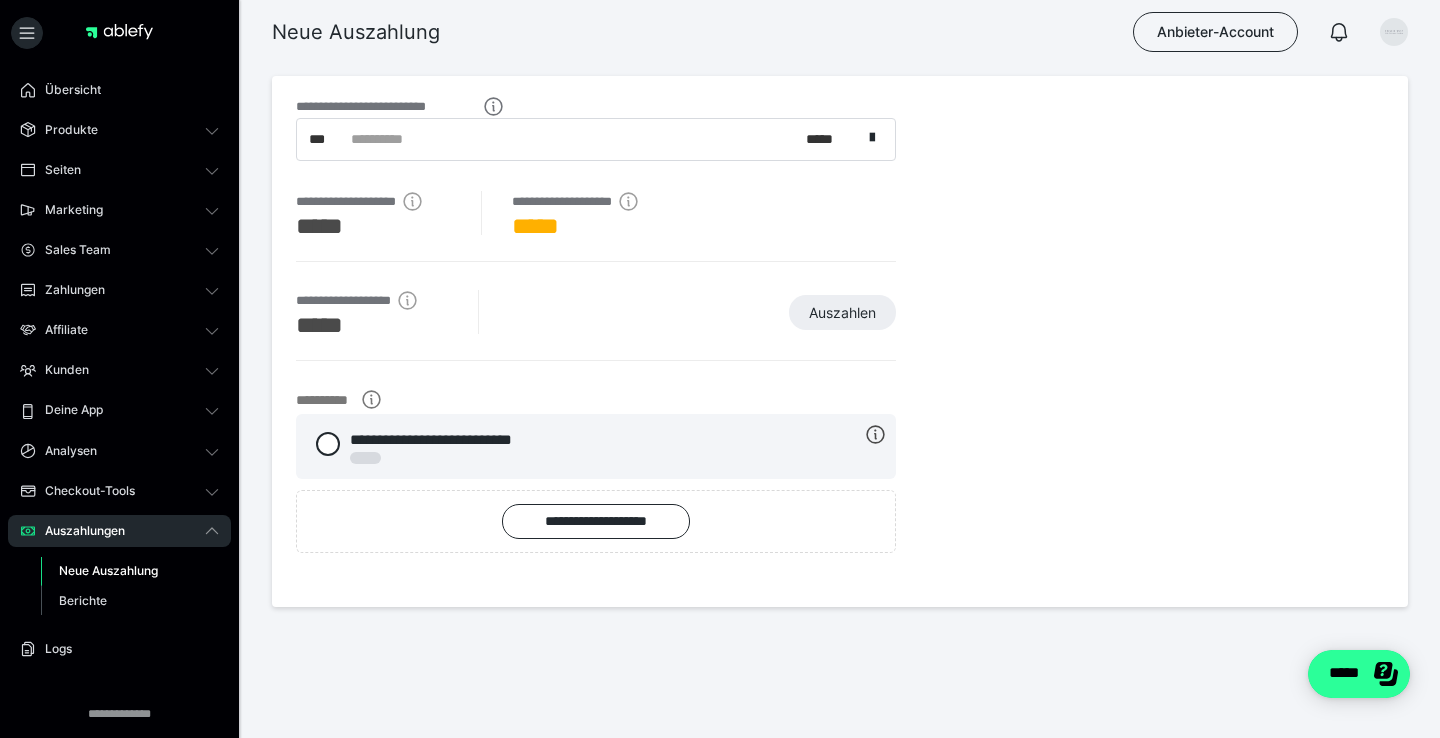 click on "*****" at bounding box center (1359, 674) 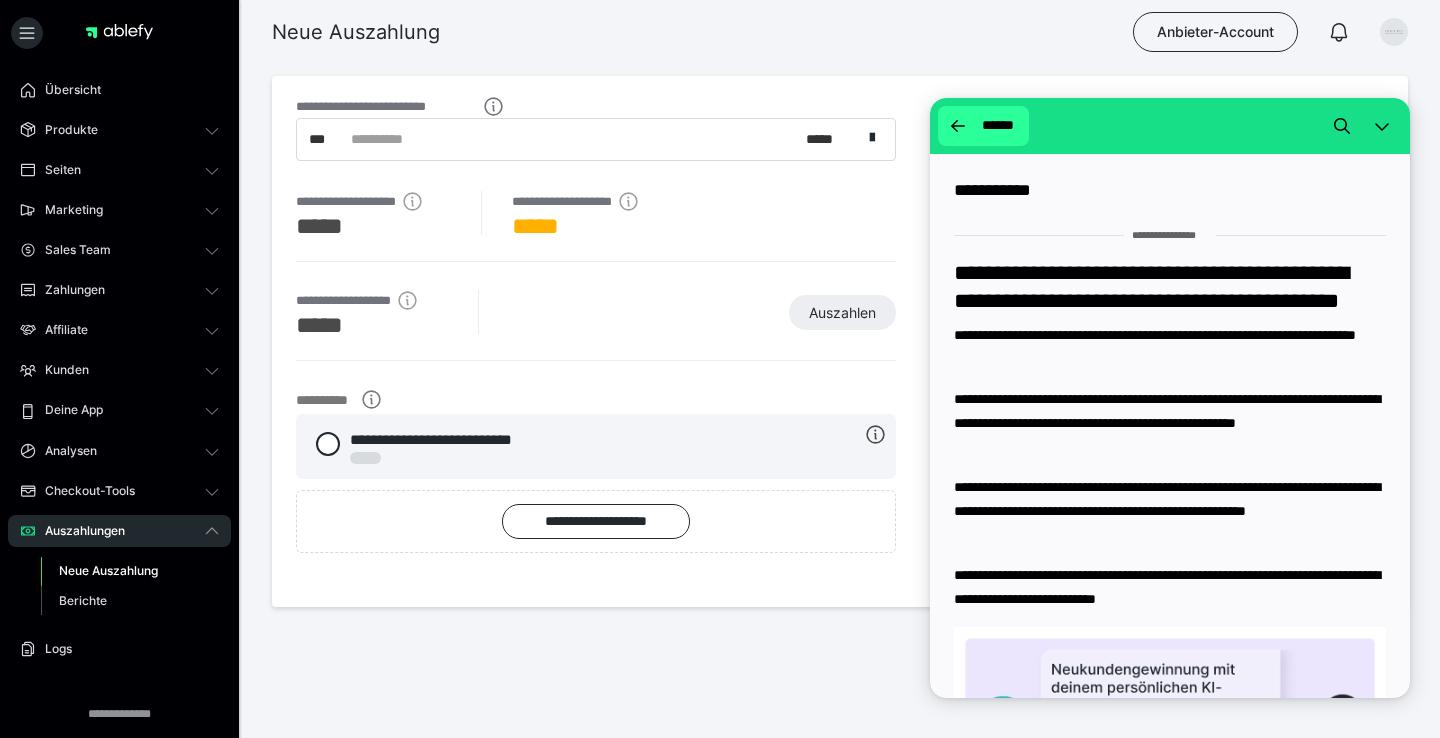 click 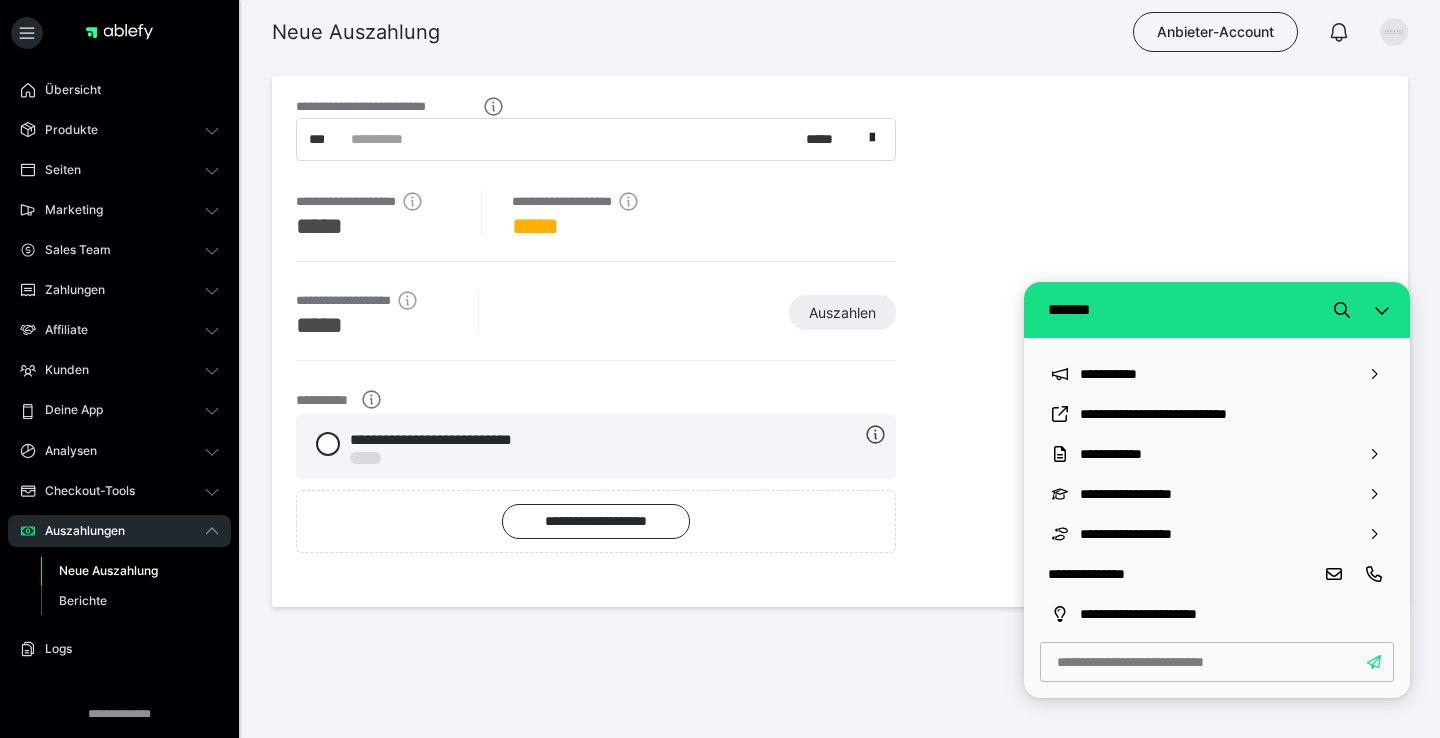 click on "**********" at bounding box center (840, 341) 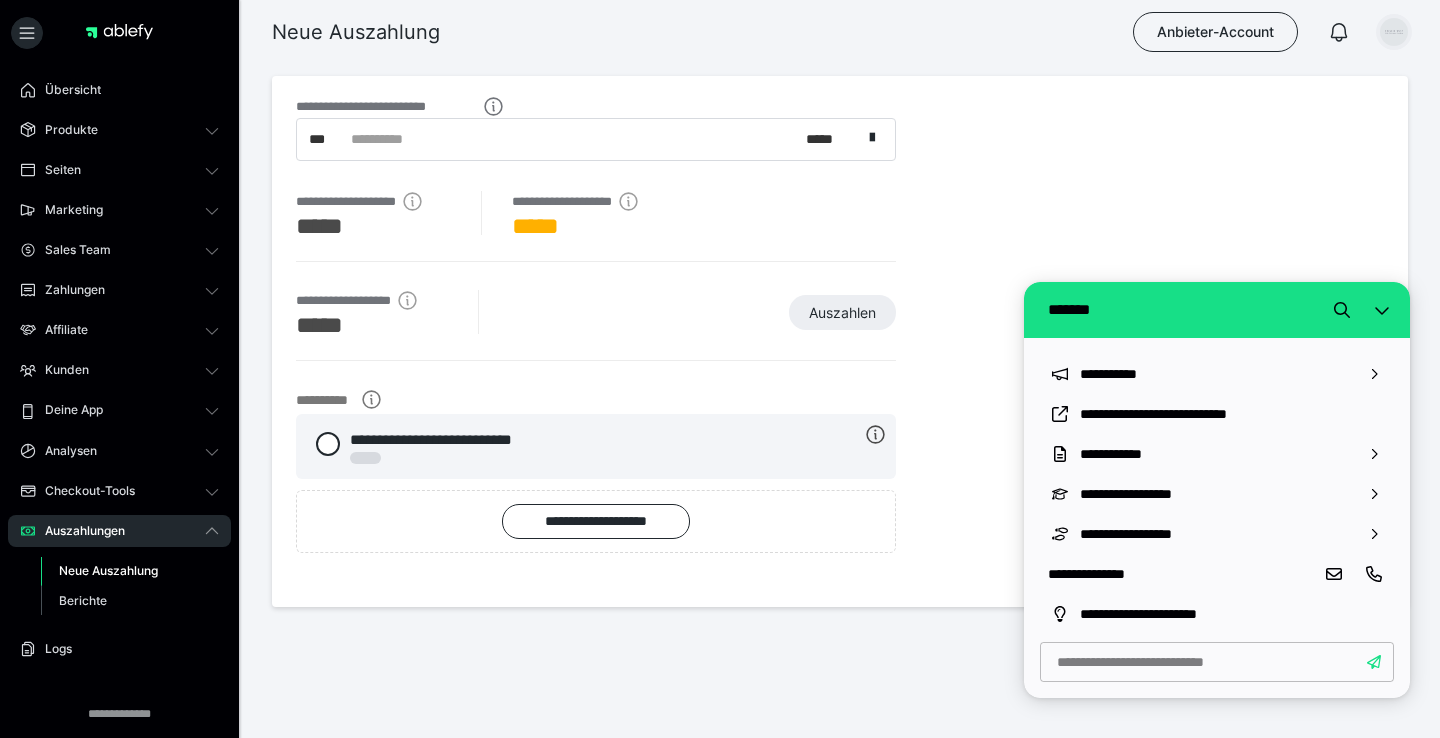 click at bounding box center (1394, 32) 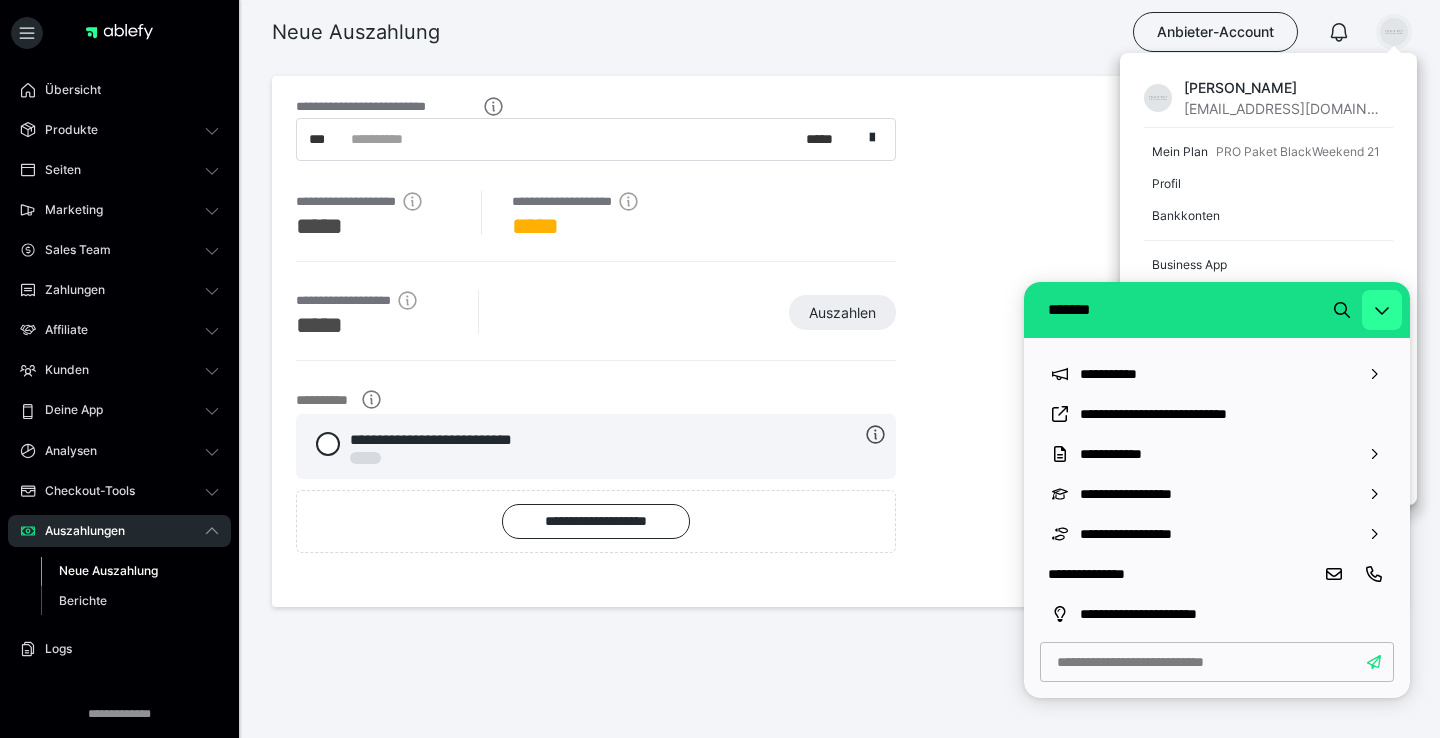 click 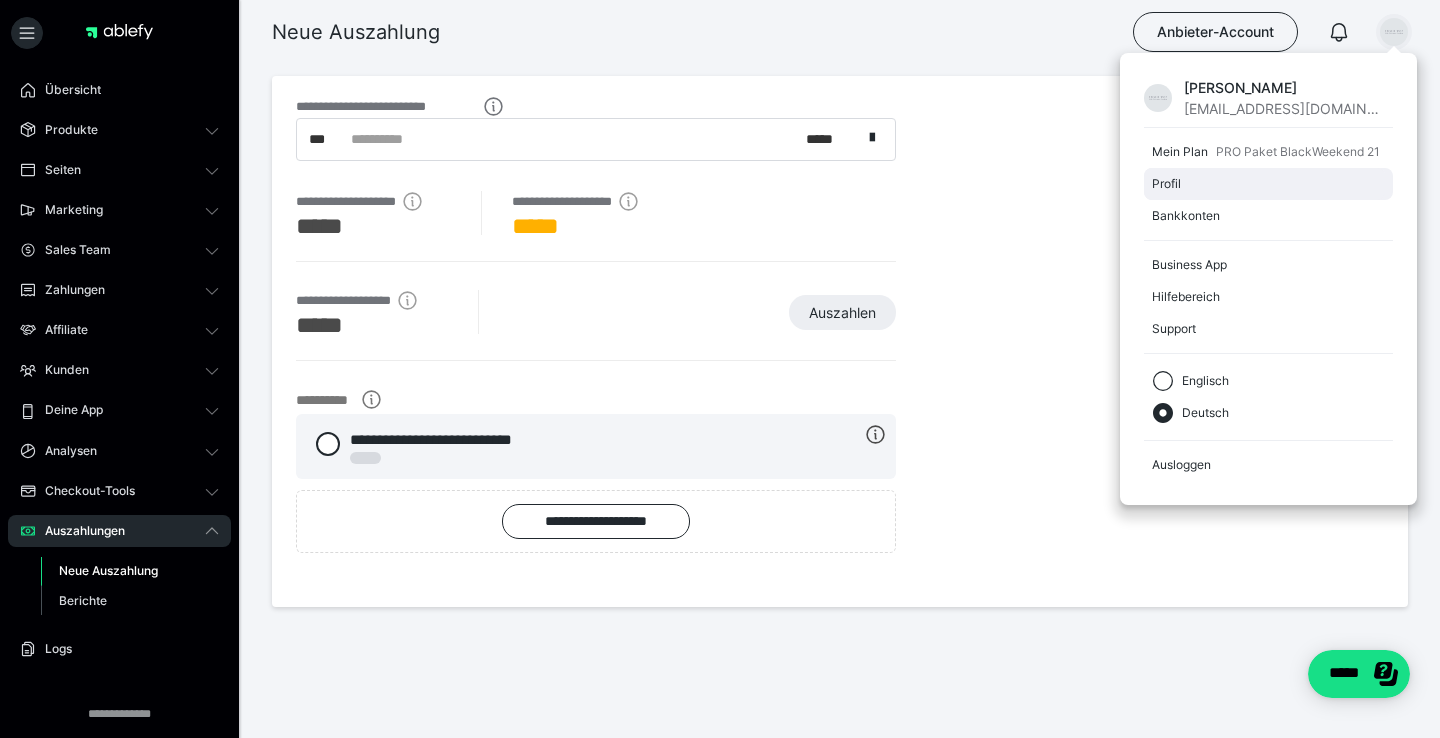 click on "Profil" at bounding box center [1264, 184] 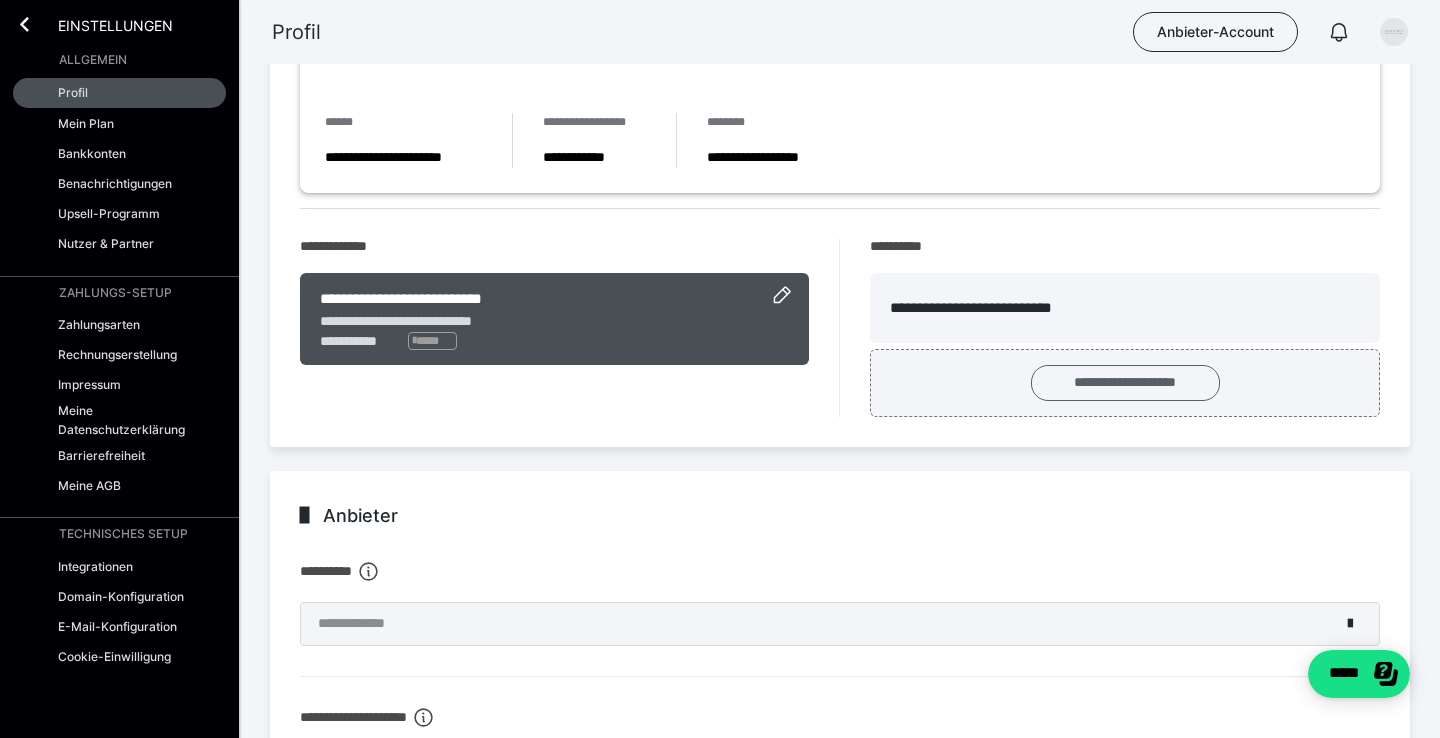 scroll, scrollTop: 0, scrollLeft: 0, axis: both 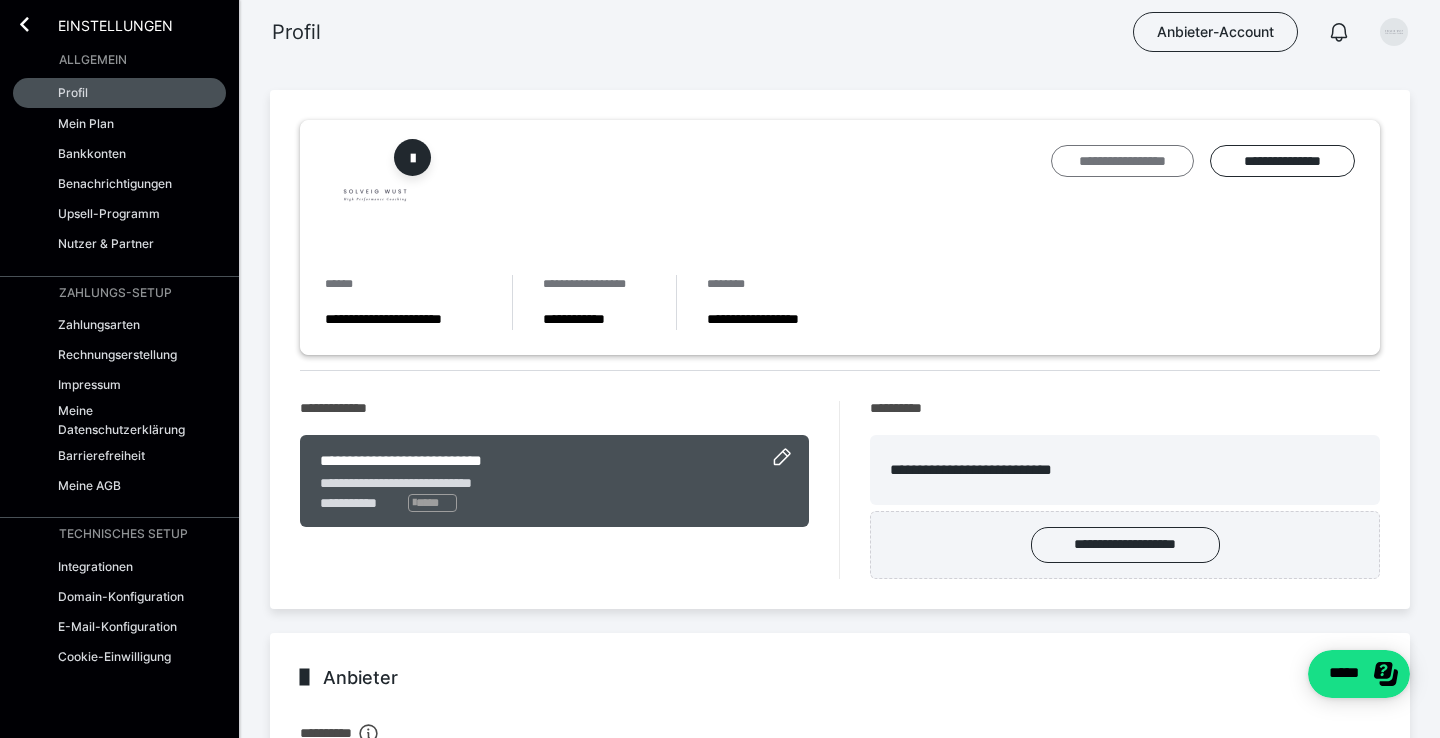 click on "**********" at bounding box center (1122, 161) 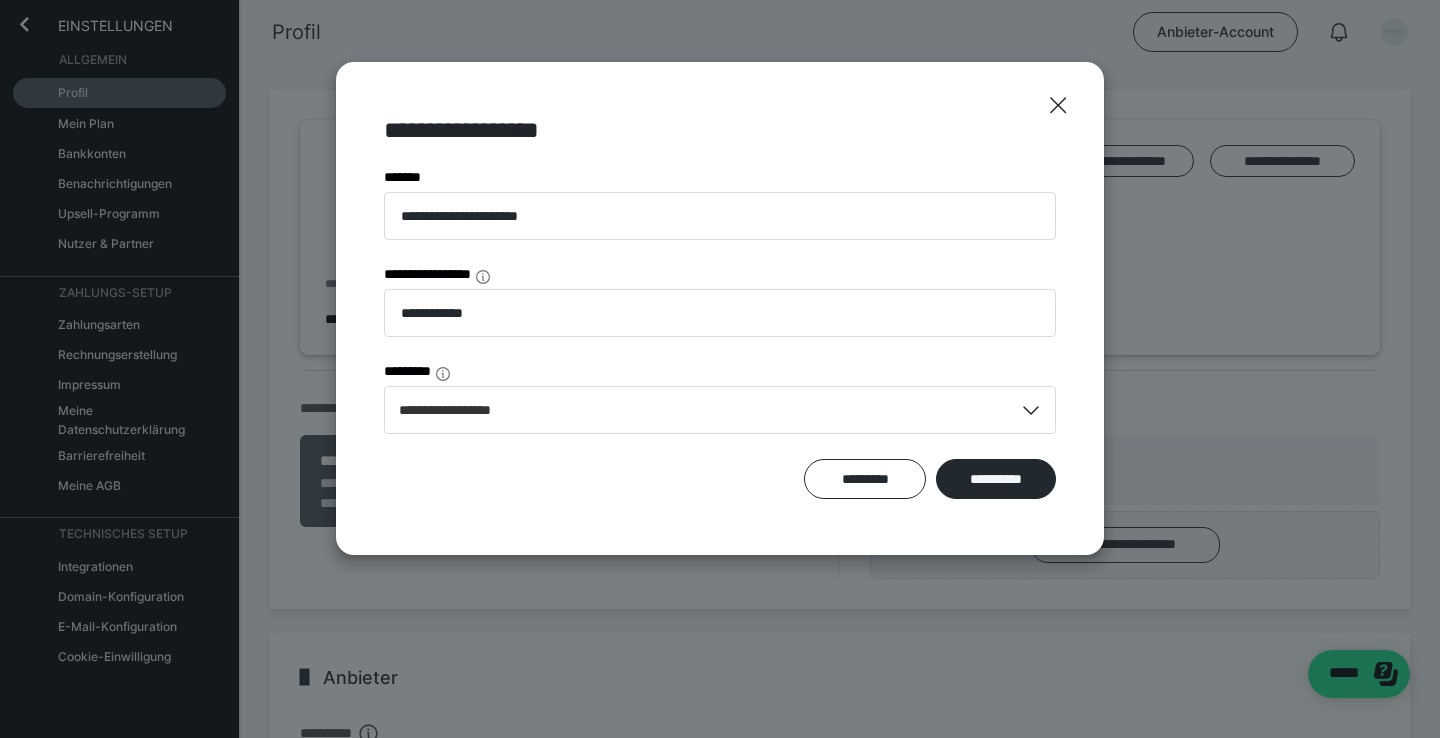 scroll, scrollTop: 0, scrollLeft: 0, axis: both 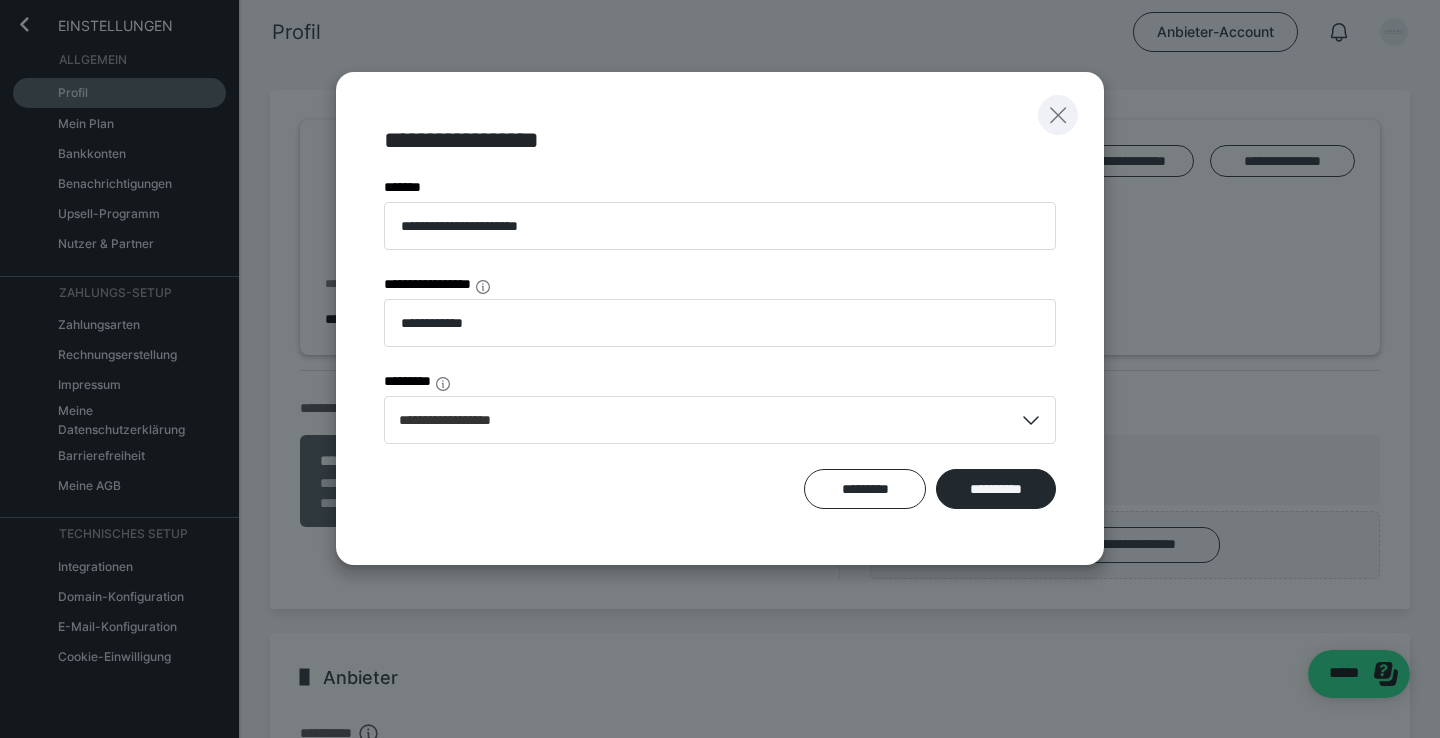 click at bounding box center [1058, 115] 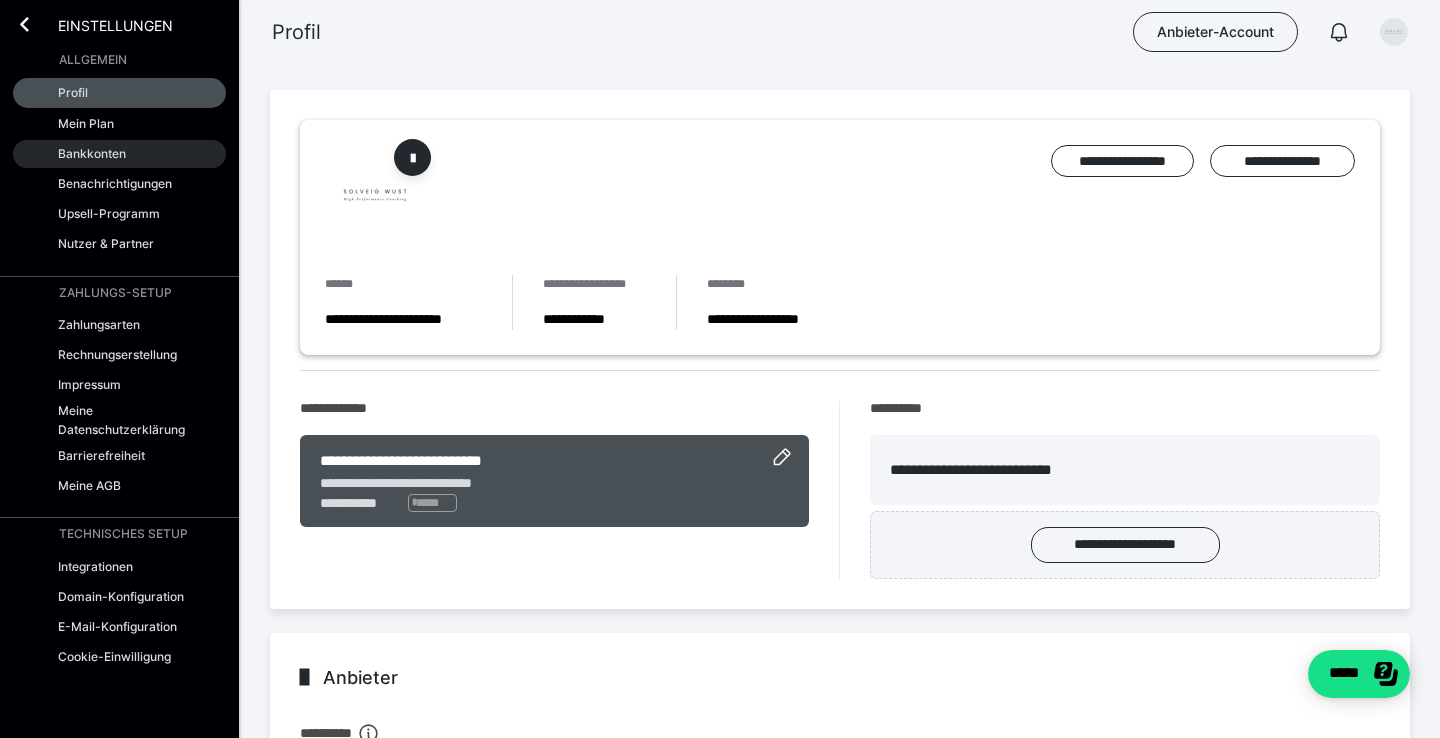 click on "Bankkonten" at bounding box center [119, 154] 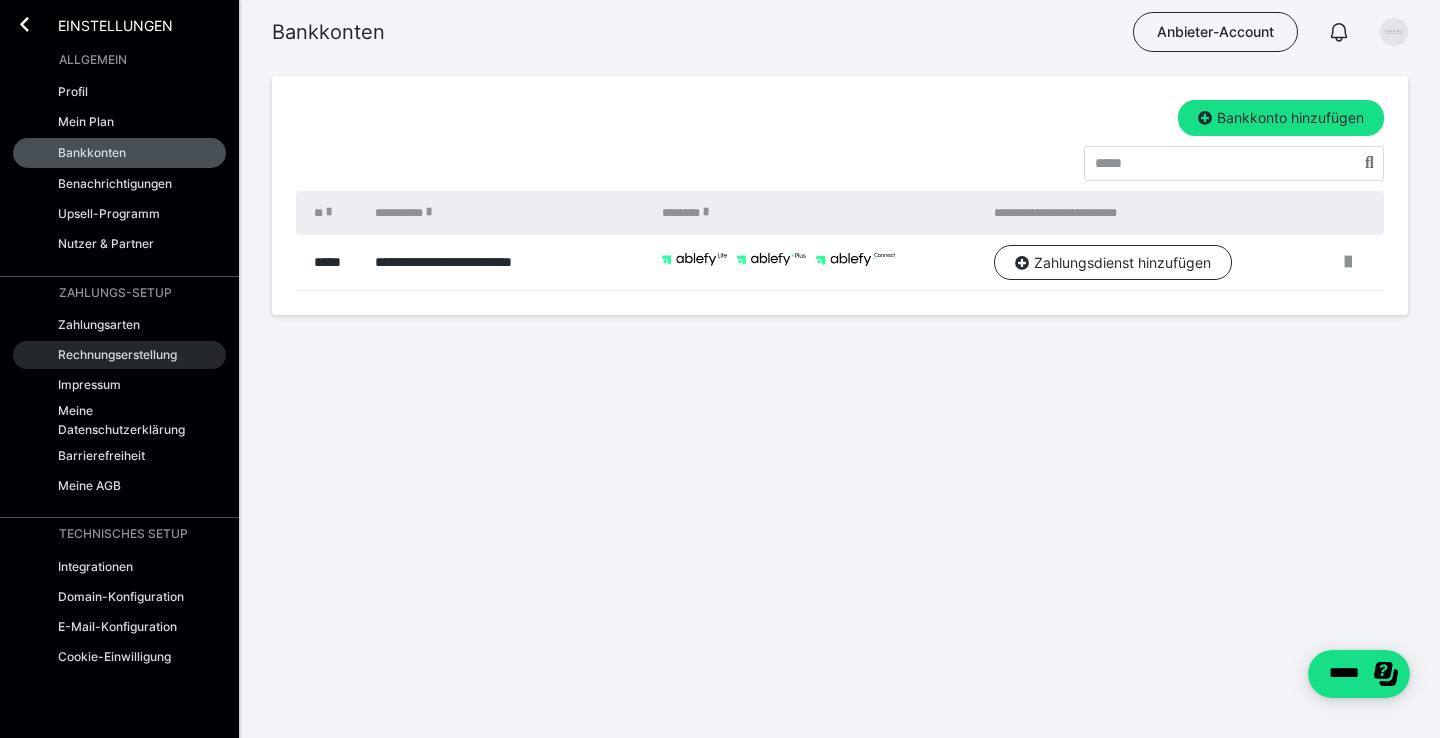click on "Rechnungserstellung" at bounding box center (117, 354) 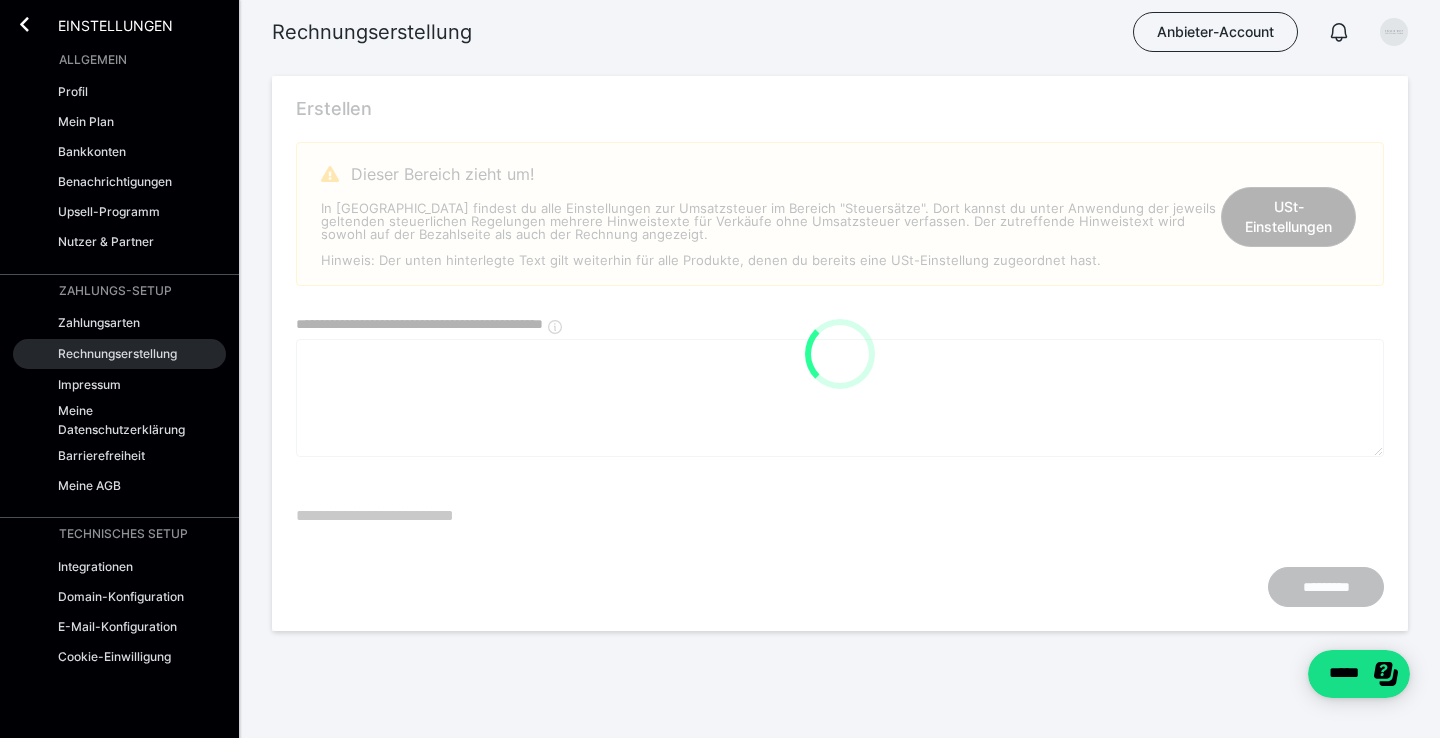 type on "**********" 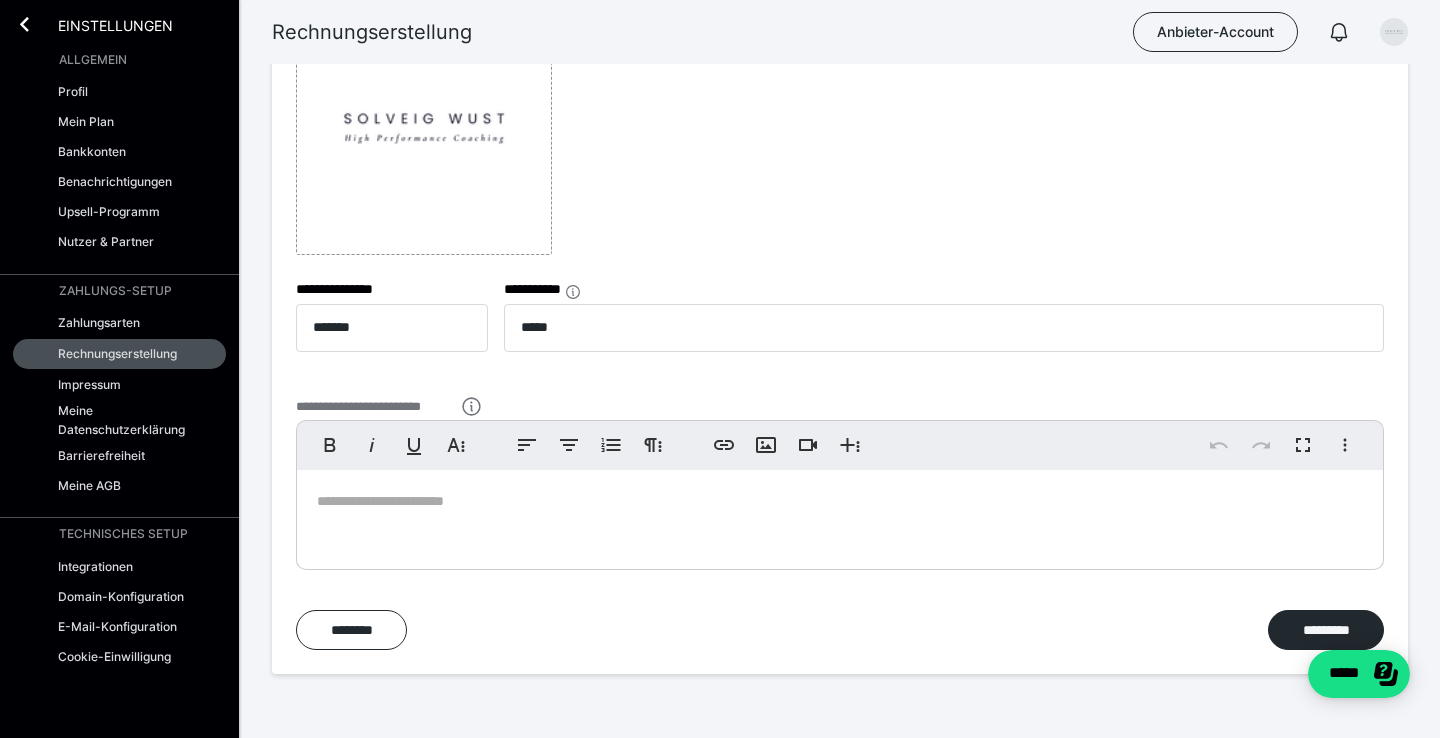 scroll, scrollTop: 871, scrollLeft: 0, axis: vertical 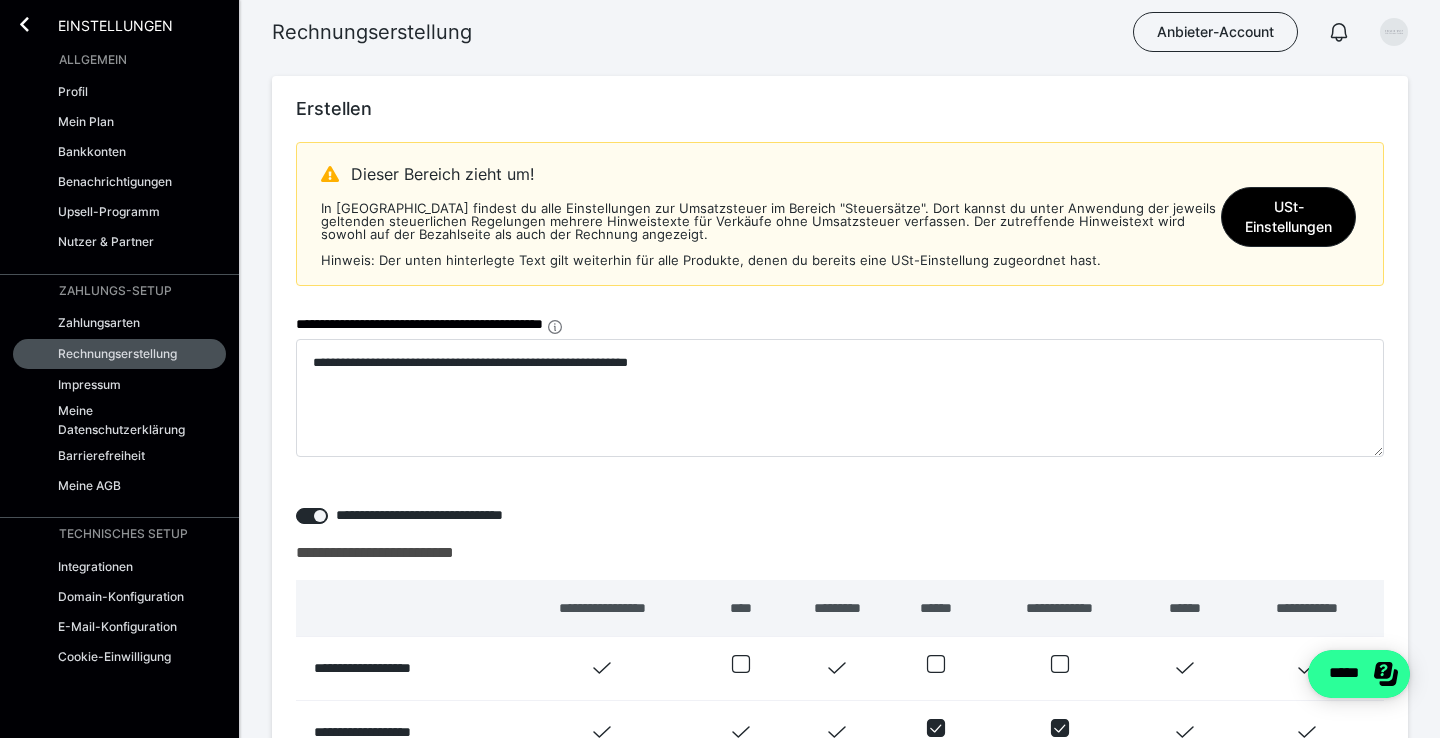 click on "*****" 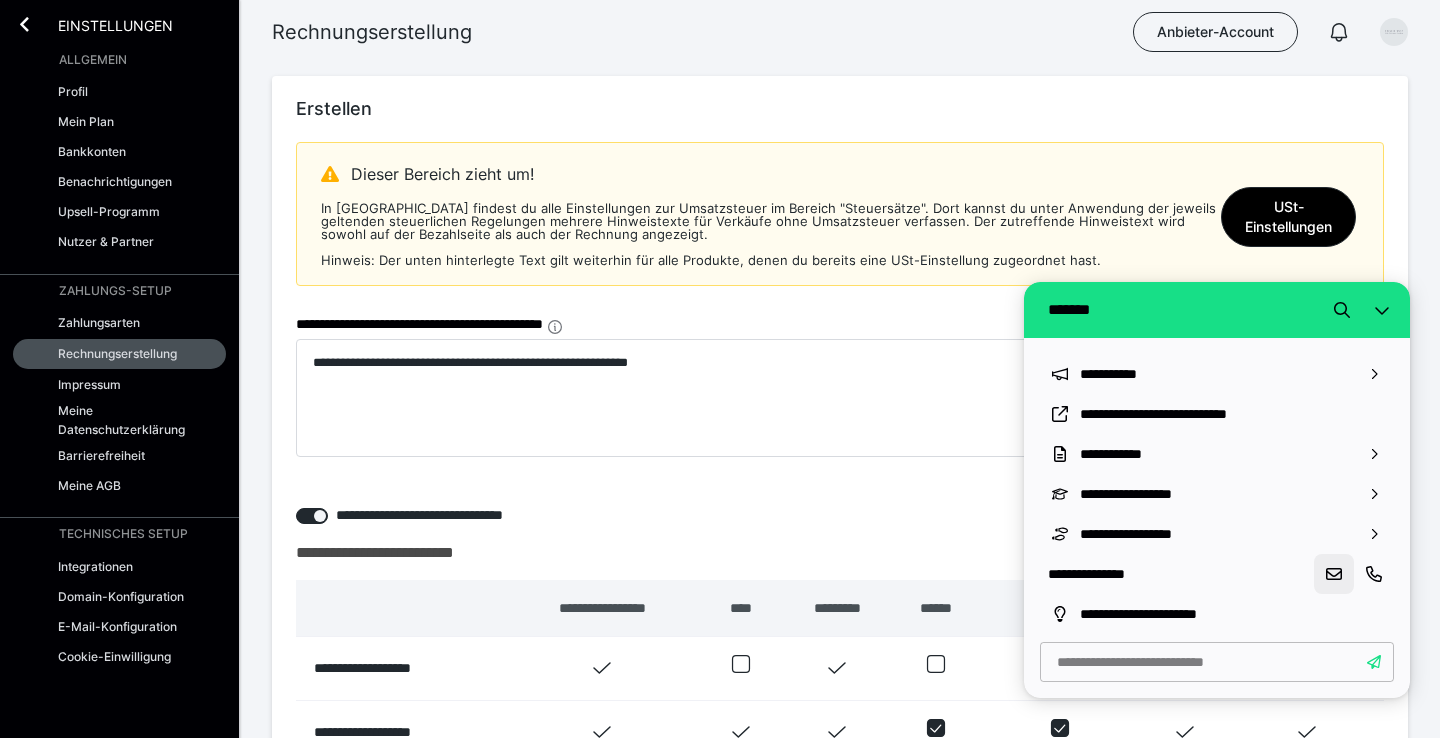 click 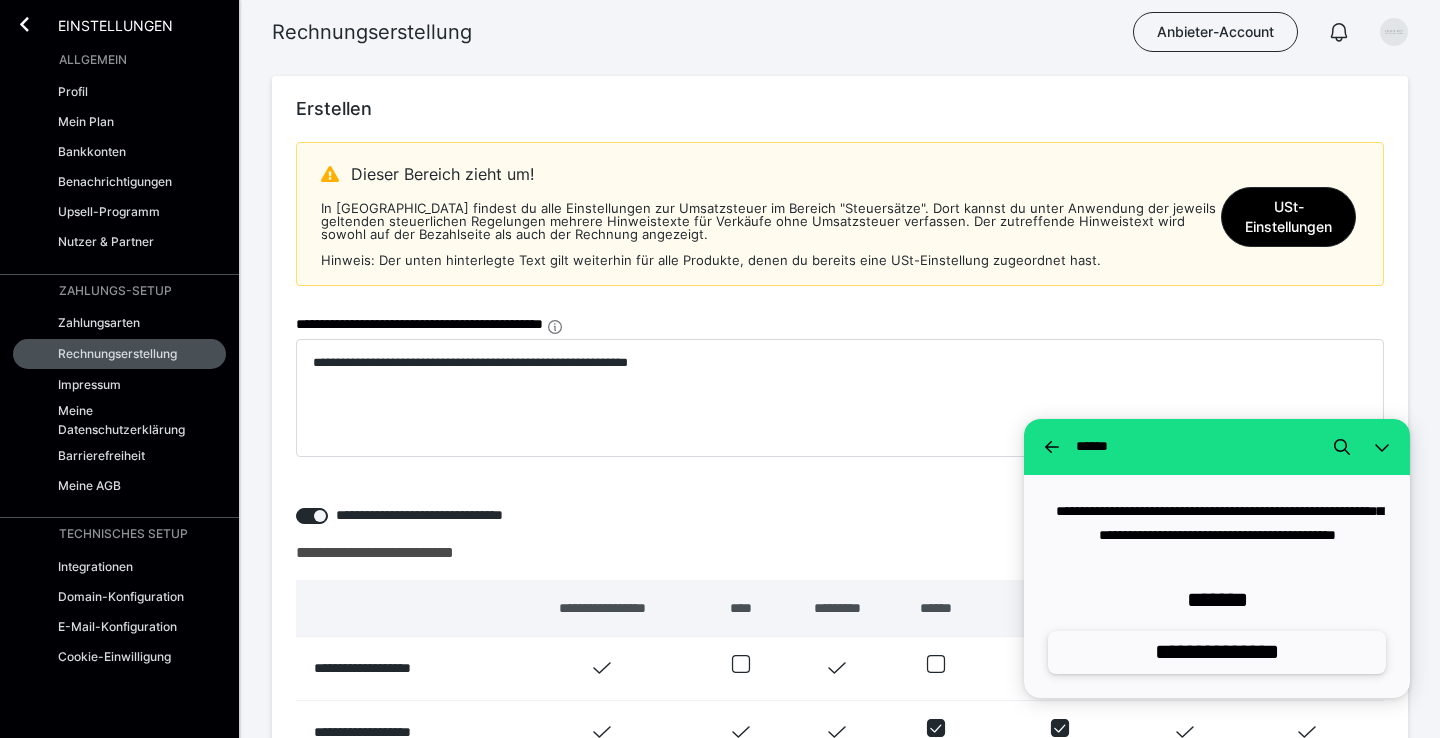 click on "**********" at bounding box center (1217, 652) 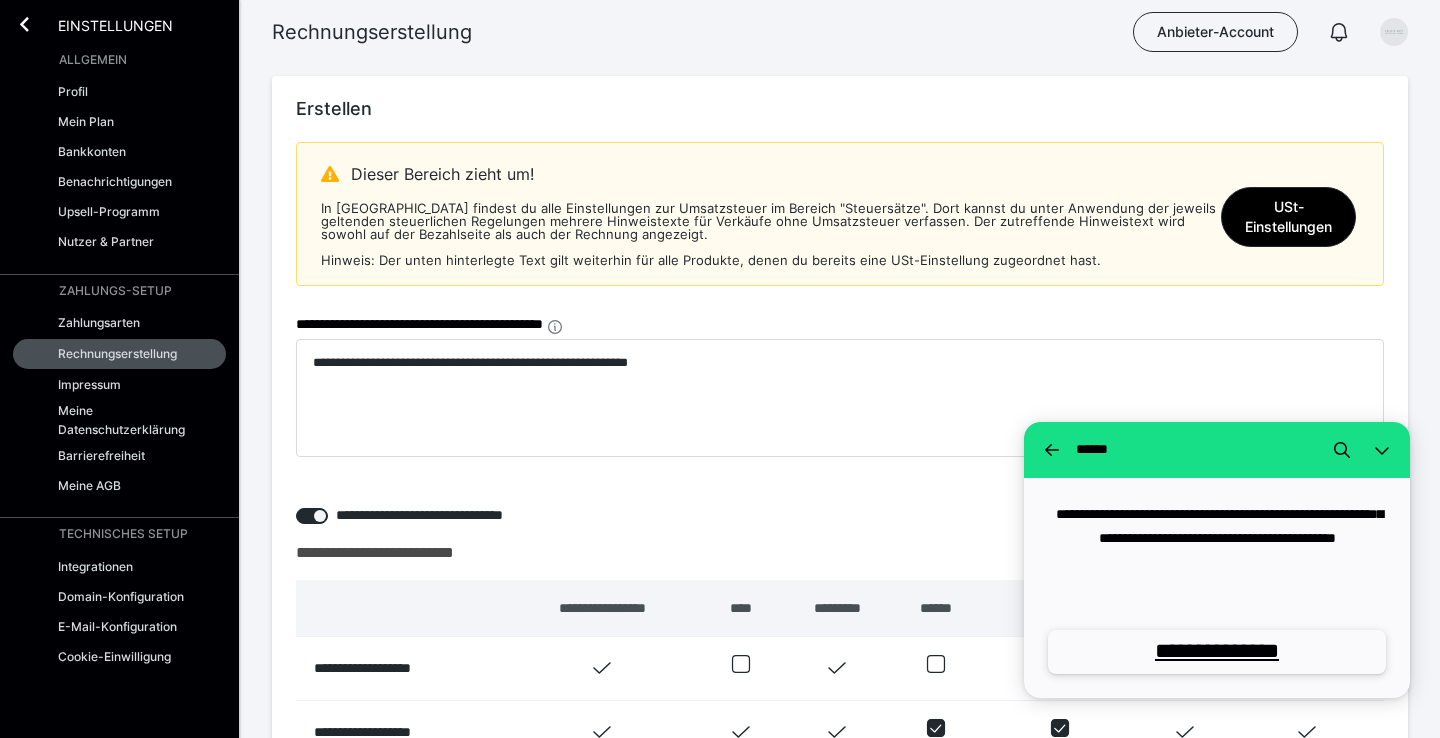 click on "Einstellungen" at bounding box center (101, 24) 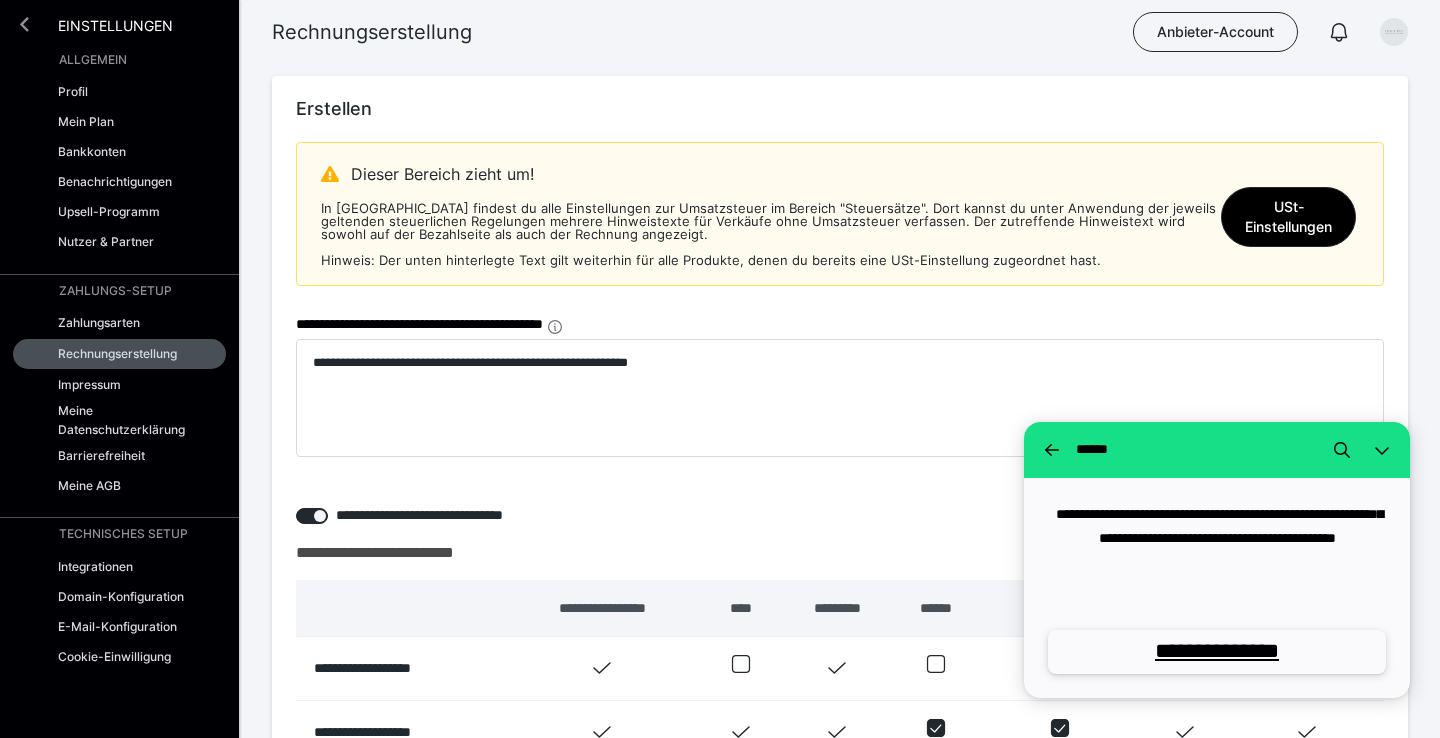 click at bounding box center (24, 24) 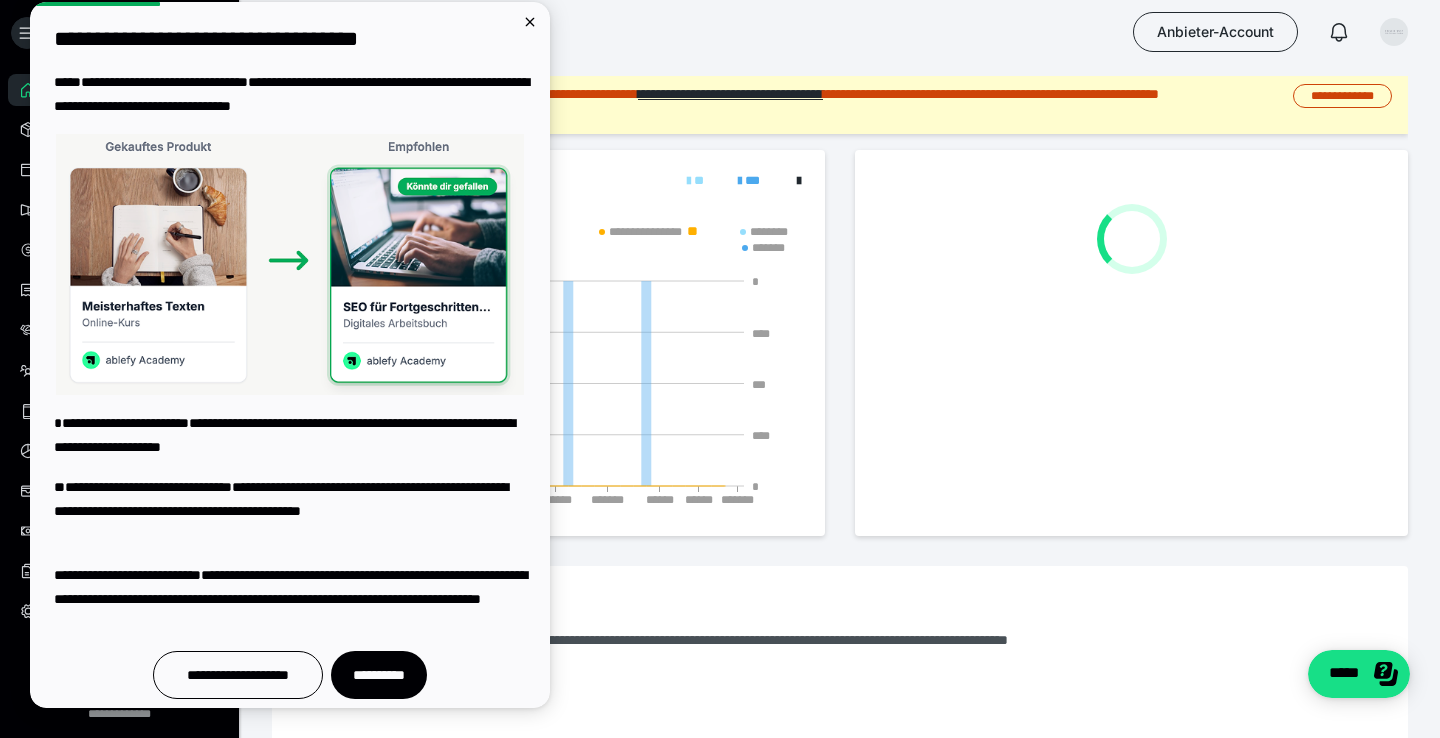 scroll, scrollTop: 0, scrollLeft: 0, axis: both 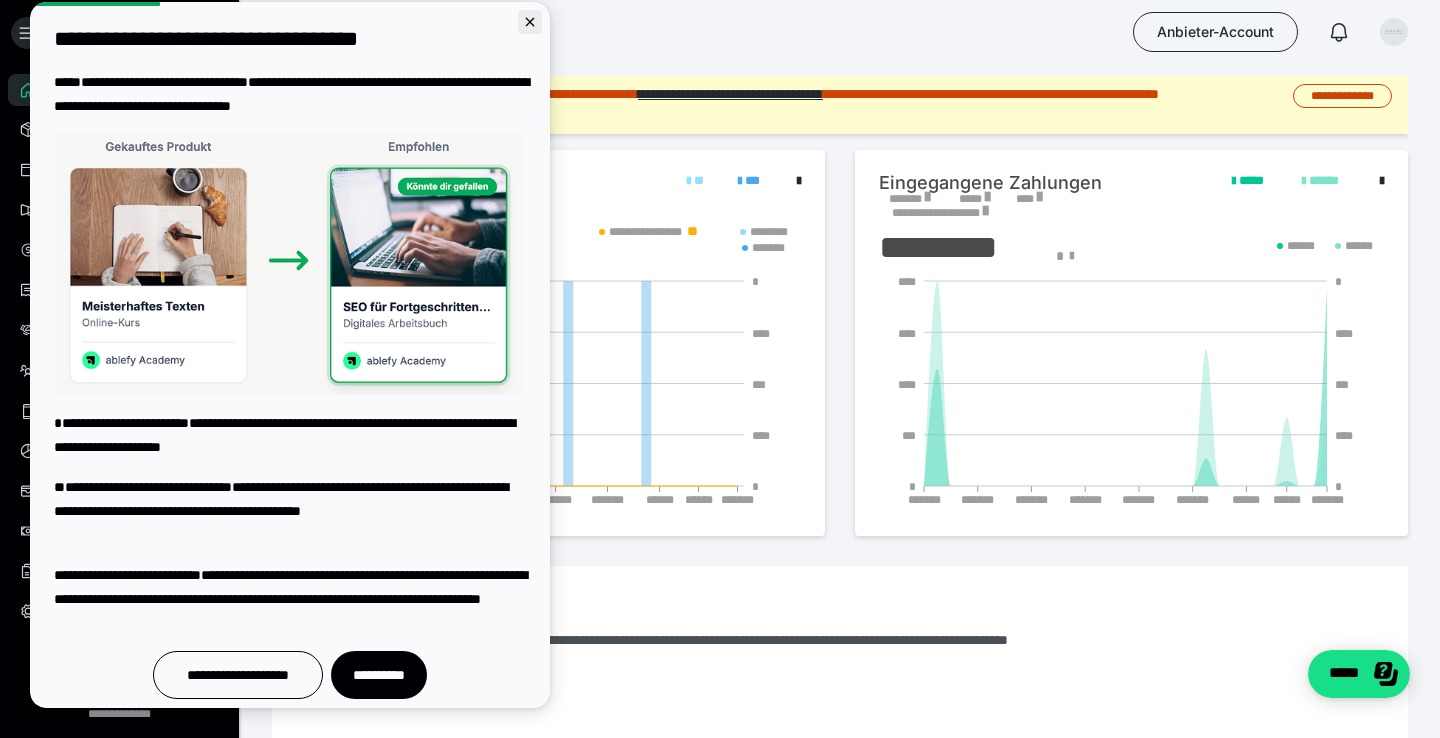 click 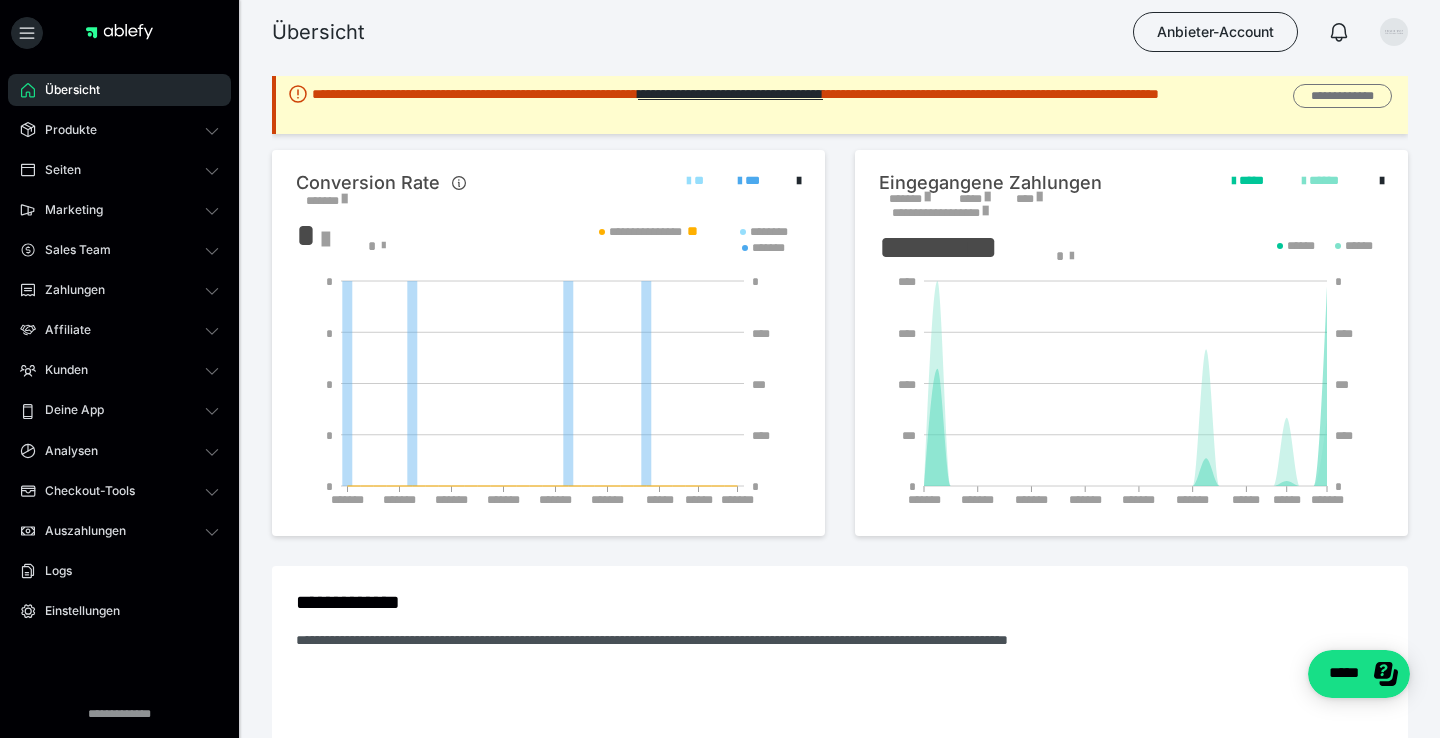 click on "**********" at bounding box center [1342, 96] 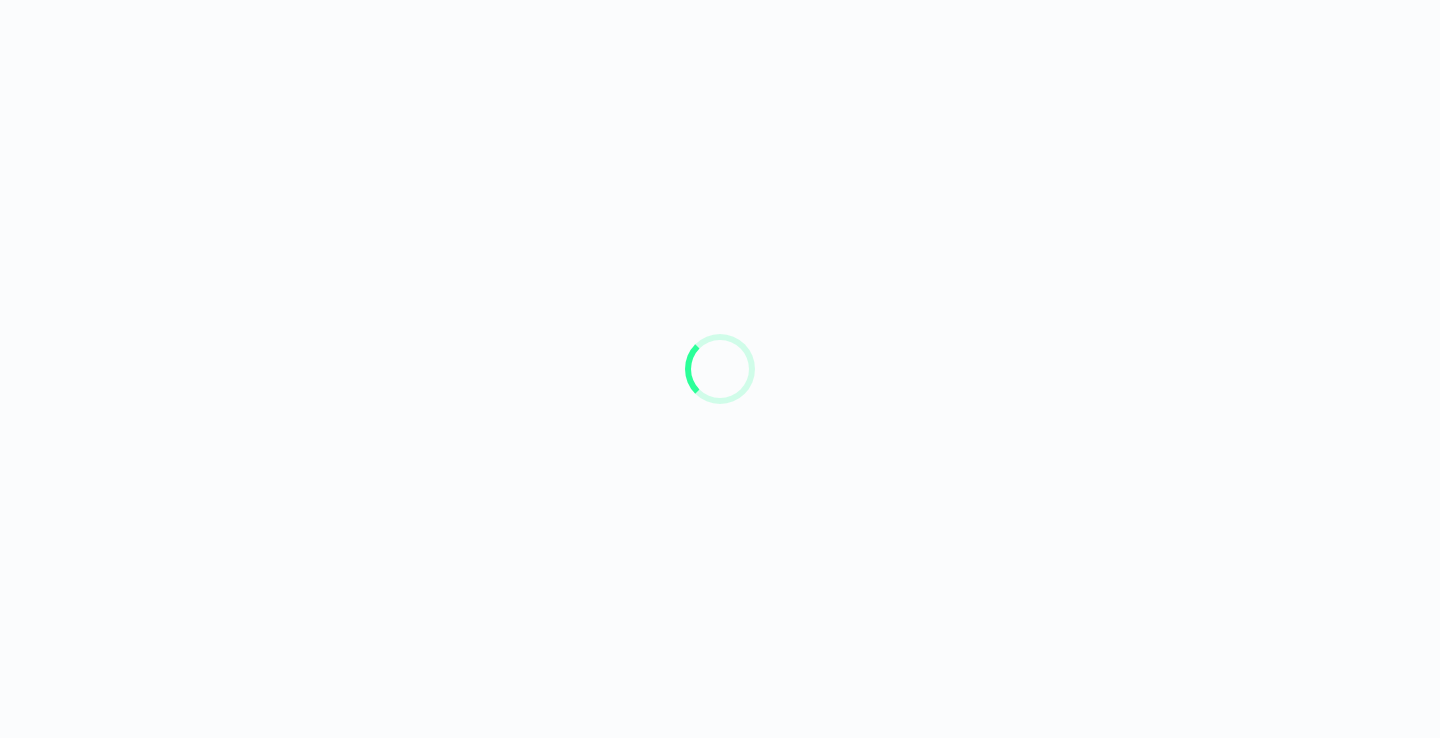 scroll, scrollTop: 0, scrollLeft: 0, axis: both 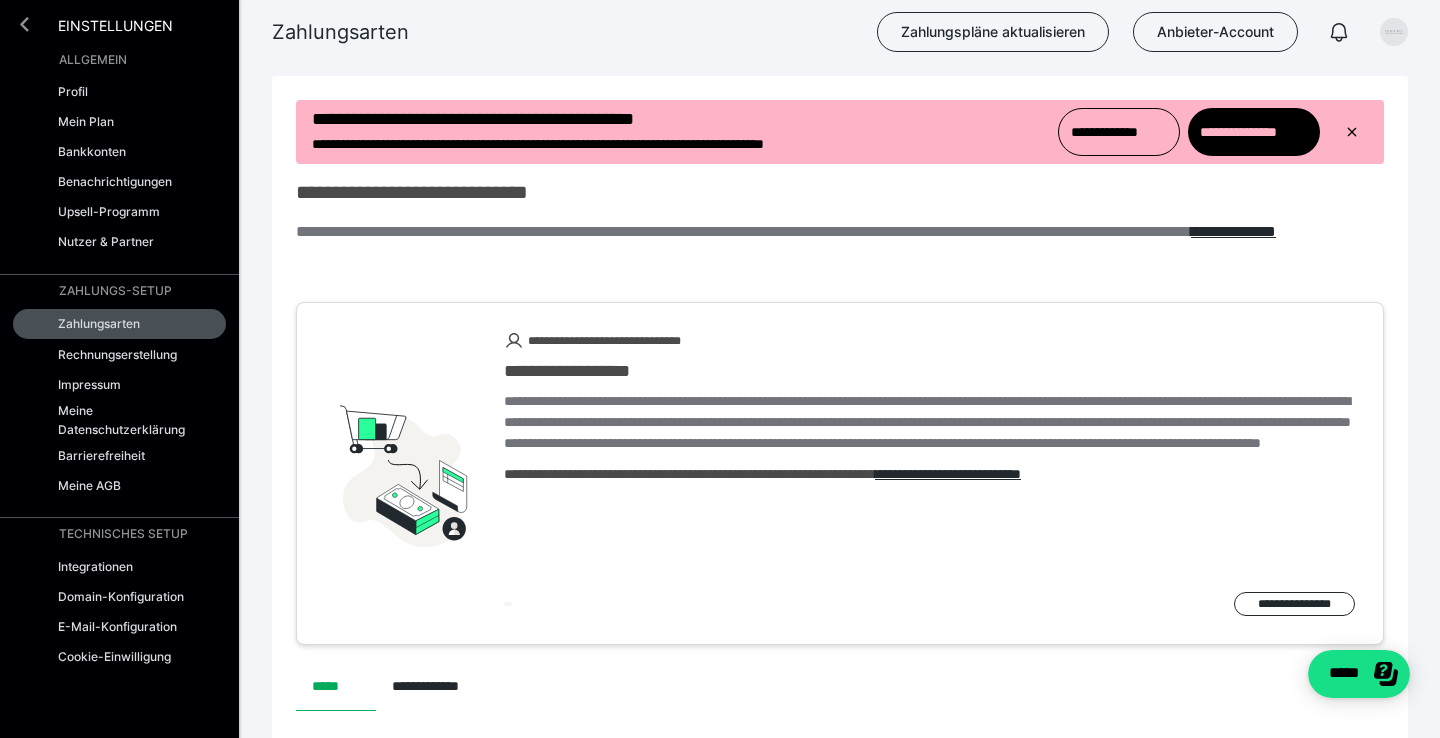 click at bounding box center (24, 24) 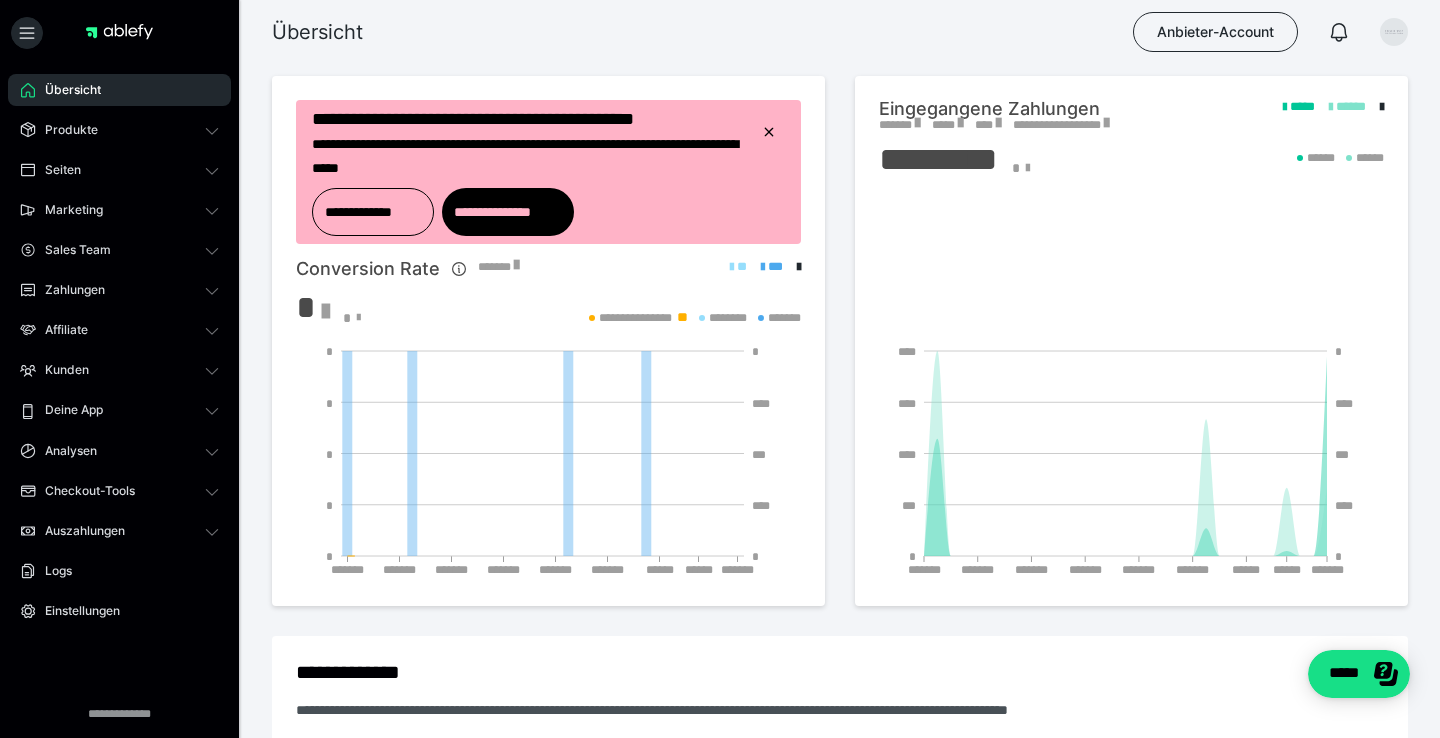 scroll, scrollTop: 0, scrollLeft: 0, axis: both 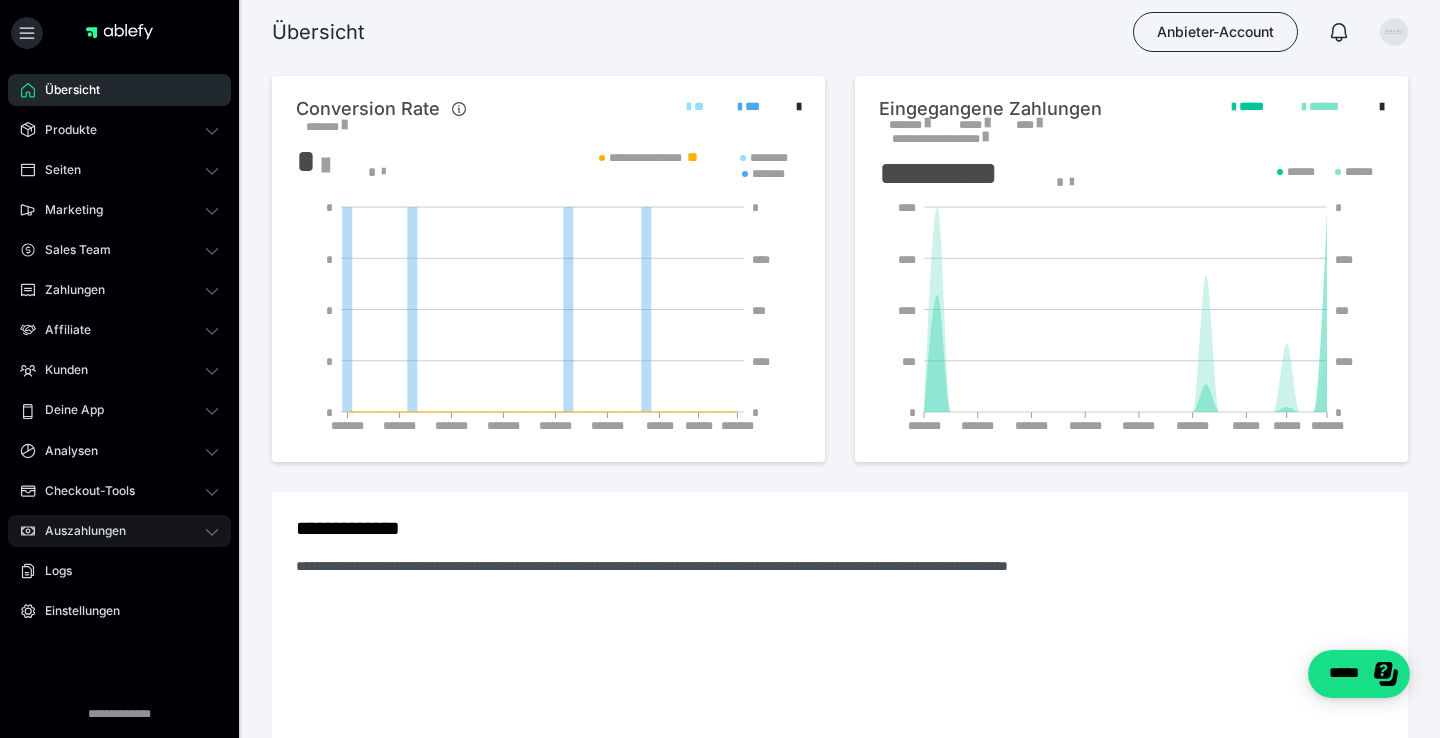 click on "Auszahlungen" at bounding box center (78, 531) 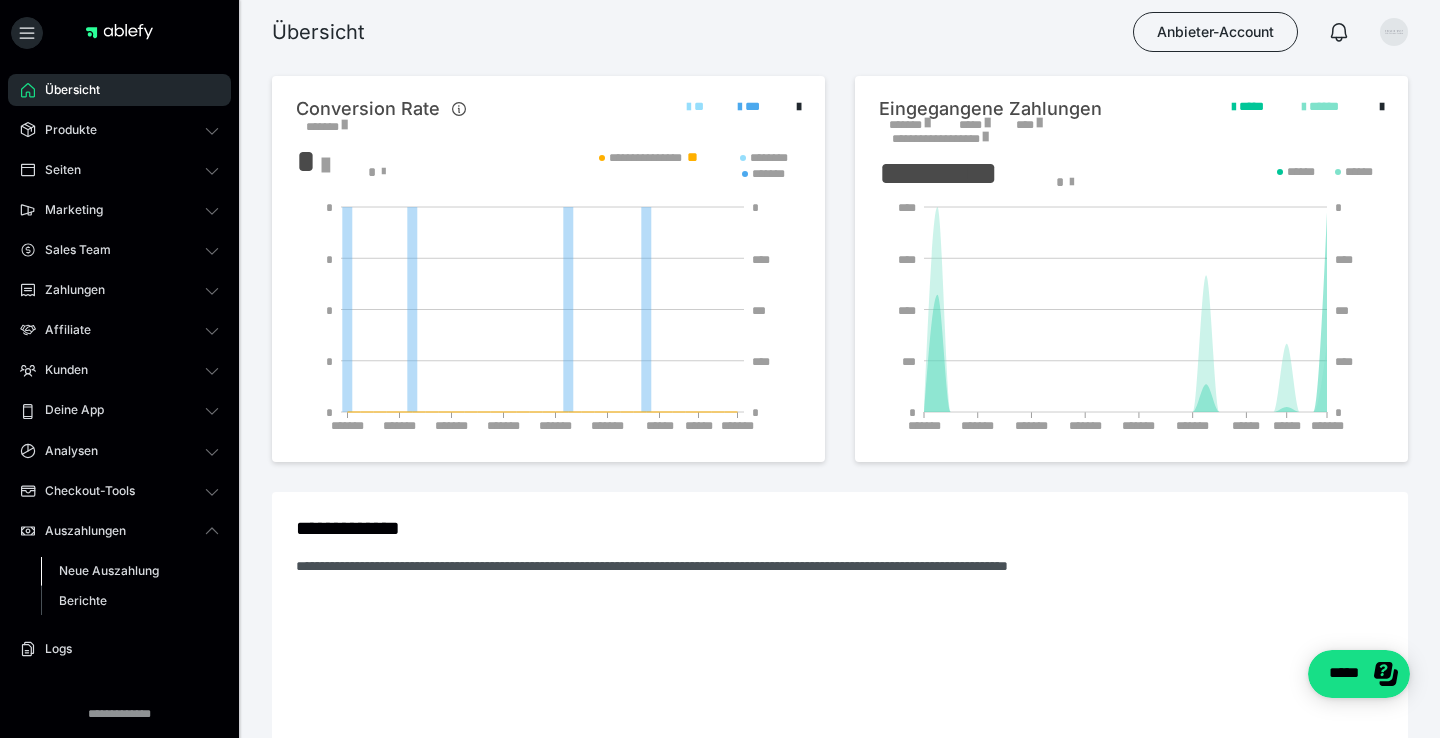 click on "Neue Auszahlung" at bounding box center [130, 571] 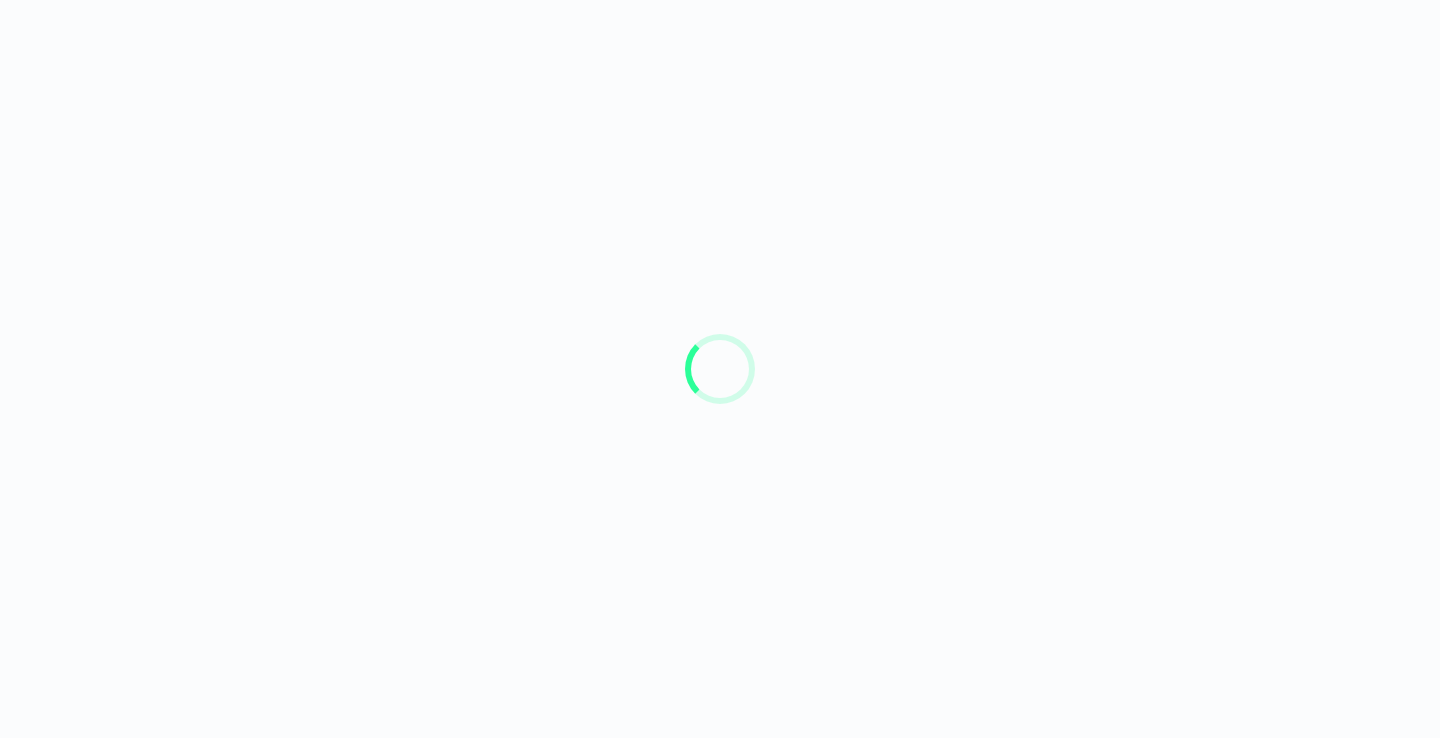 scroll, scrollTop: 0, scrollLeft: 0, axis: both 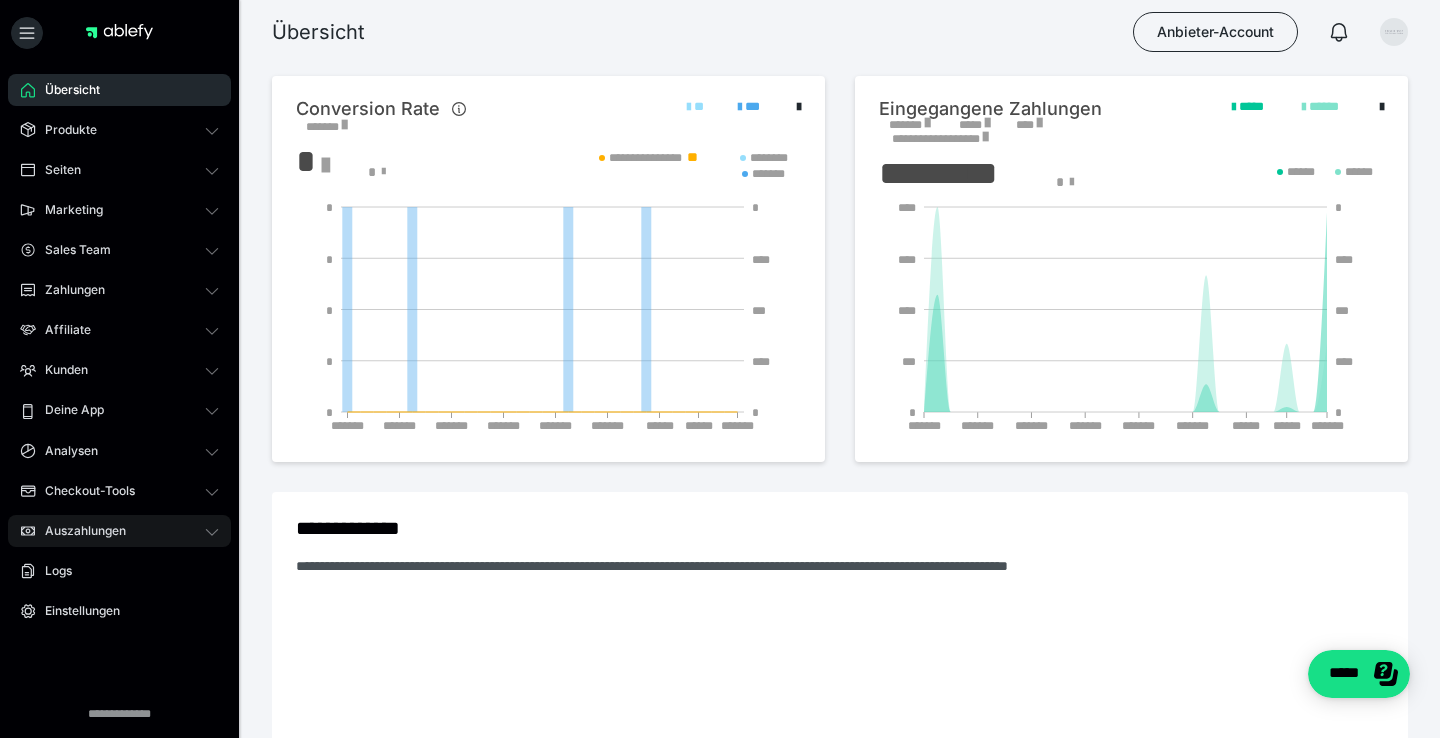 click on "Auszahlungen" at bounding box center [78, 531] 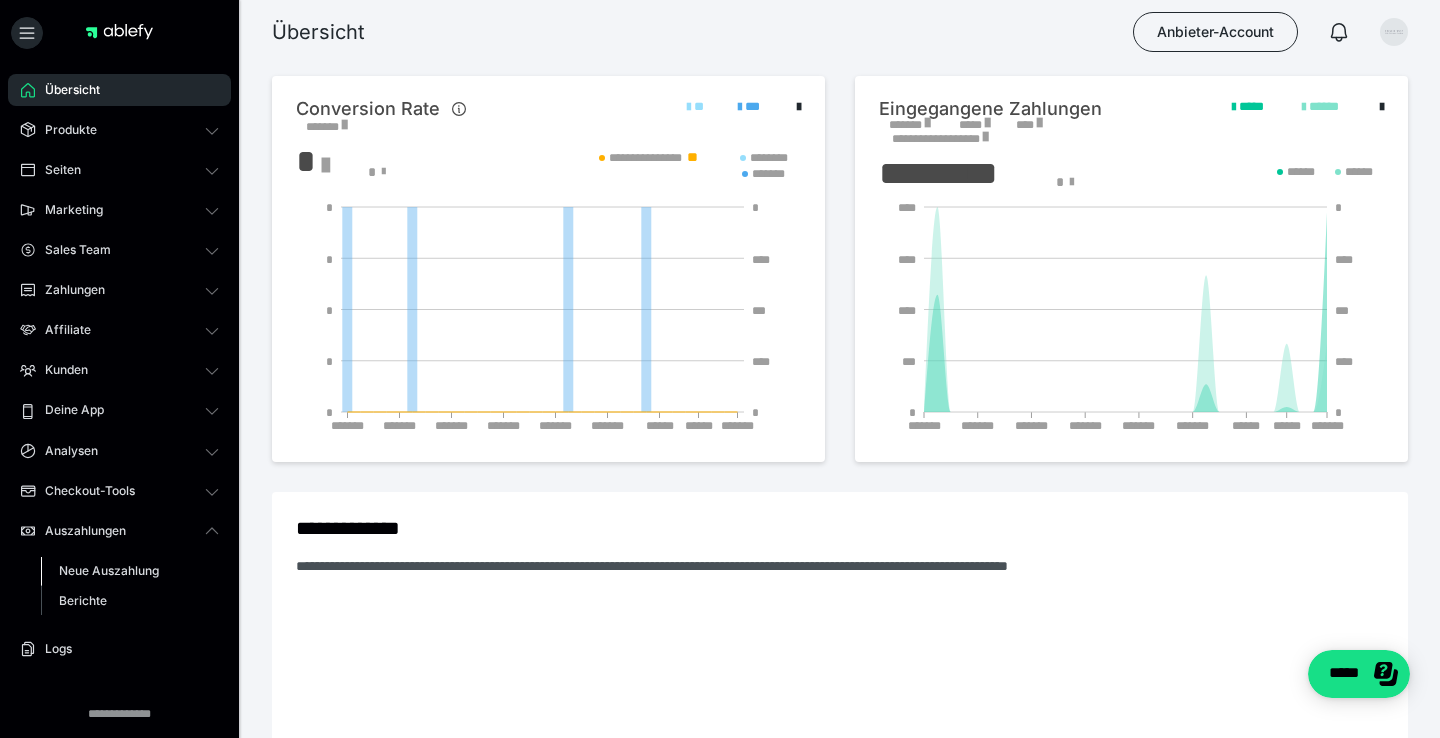 click on "Neue Auszahlung" at bounding box center (109, 570) 